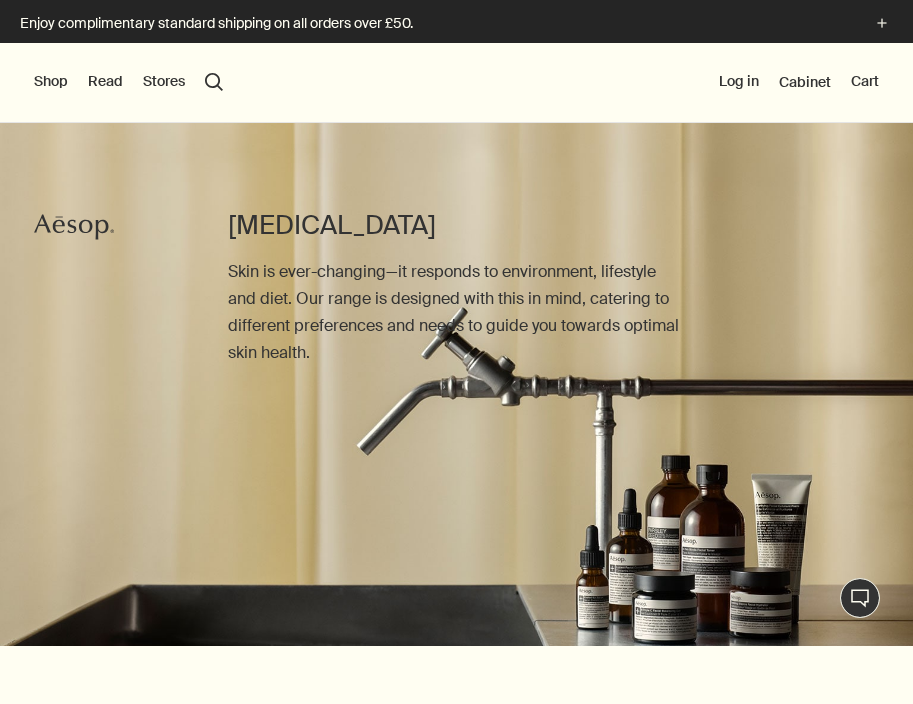 scroll, scrollTop: 42, scrollLeft: 0, axis: vertical 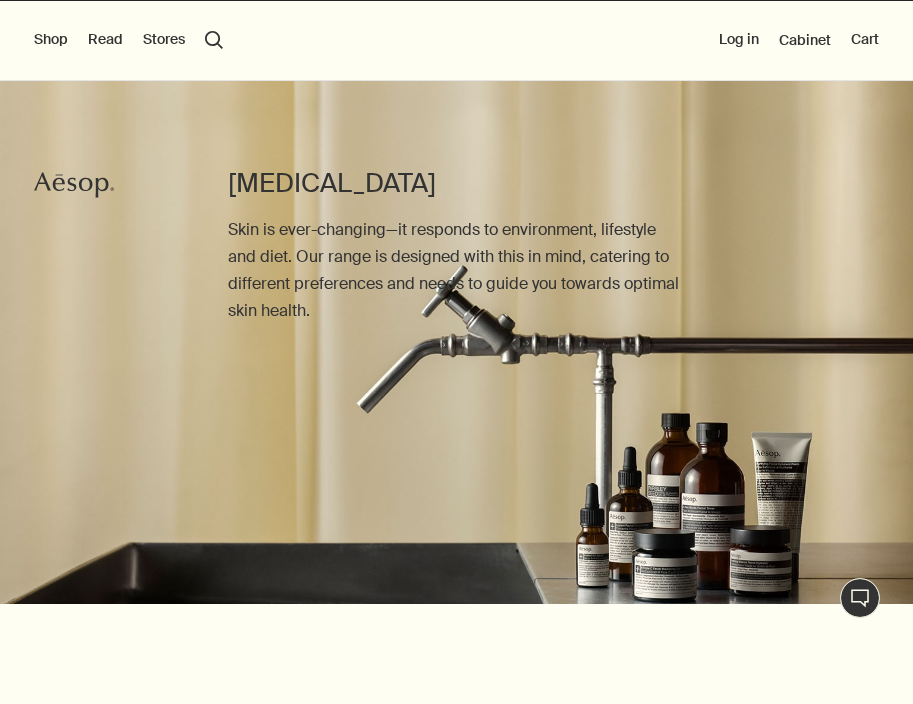 click on "Shop" at bounding box center [51, 40] 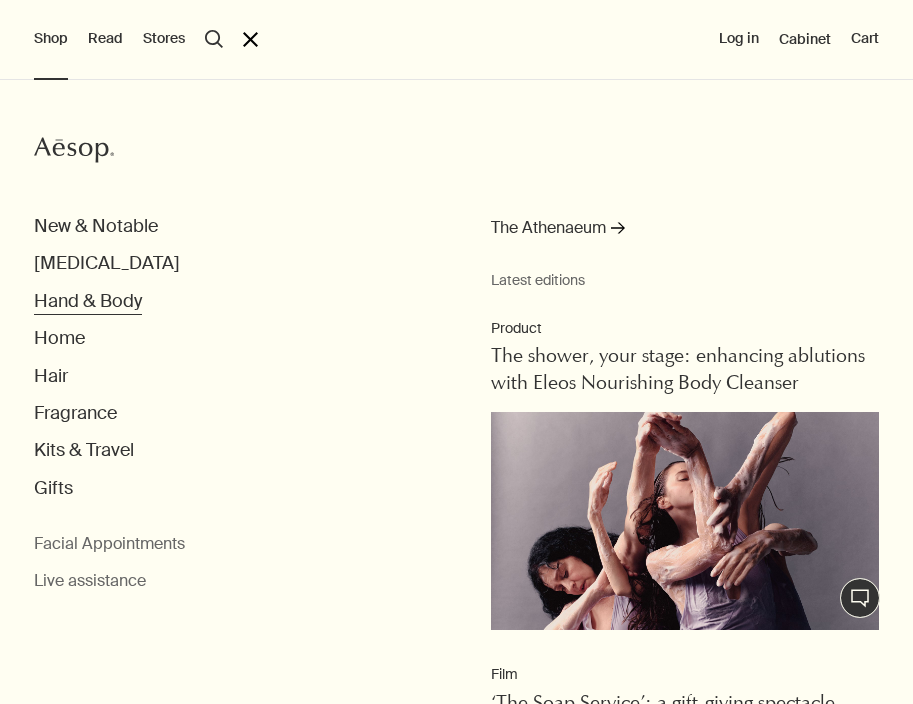click on "Hand & Body" at bounding box center (88, 301) 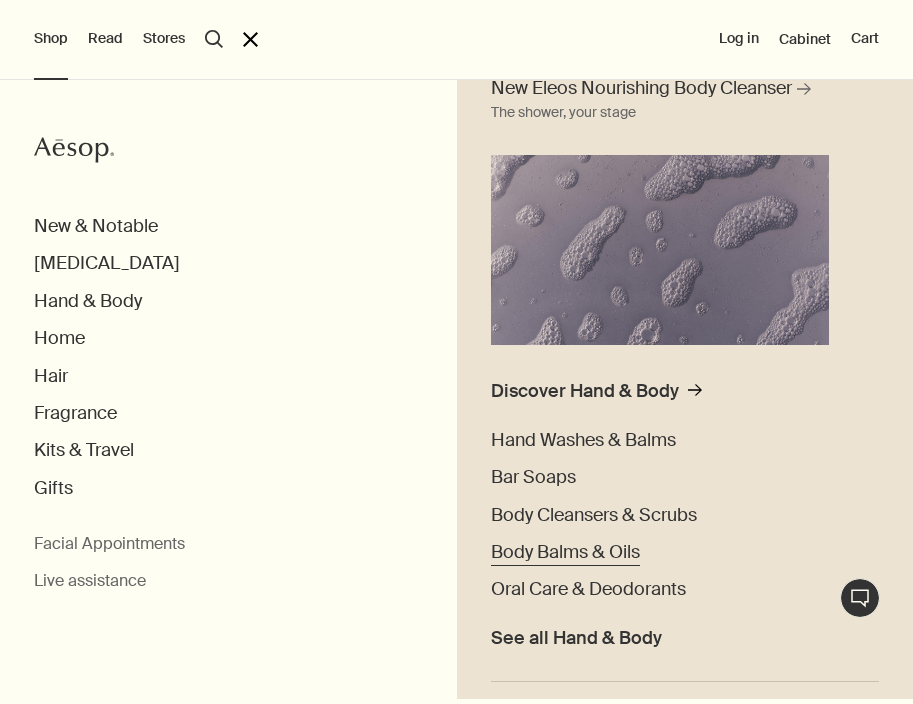 scroll, scrollTop: 168, scrollLeft: 0, axis: vertical 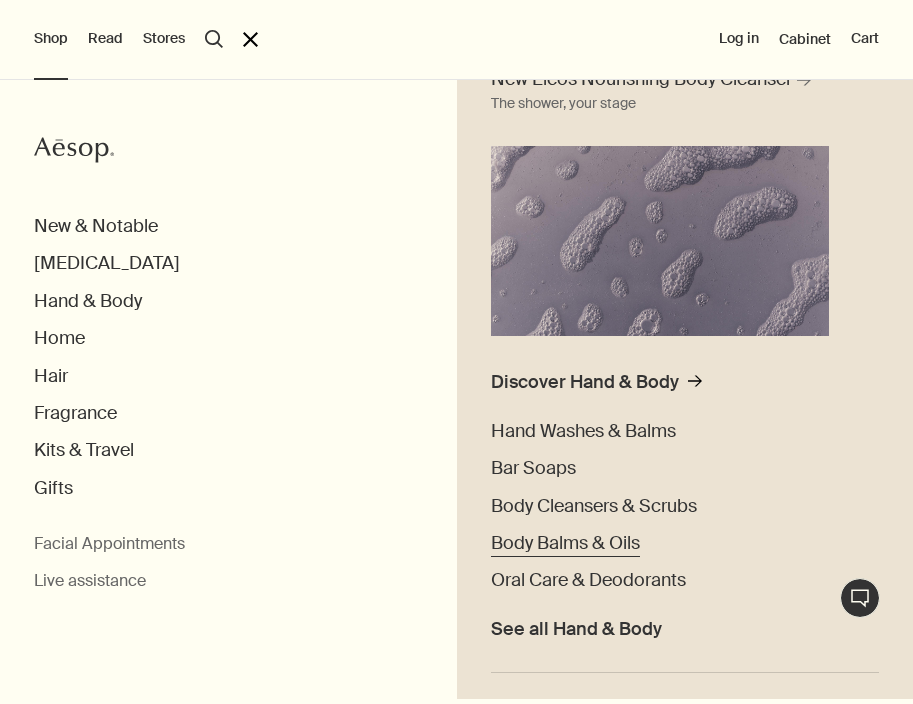 click on "Body Balms & Oils" at bounding box center (565, 543) 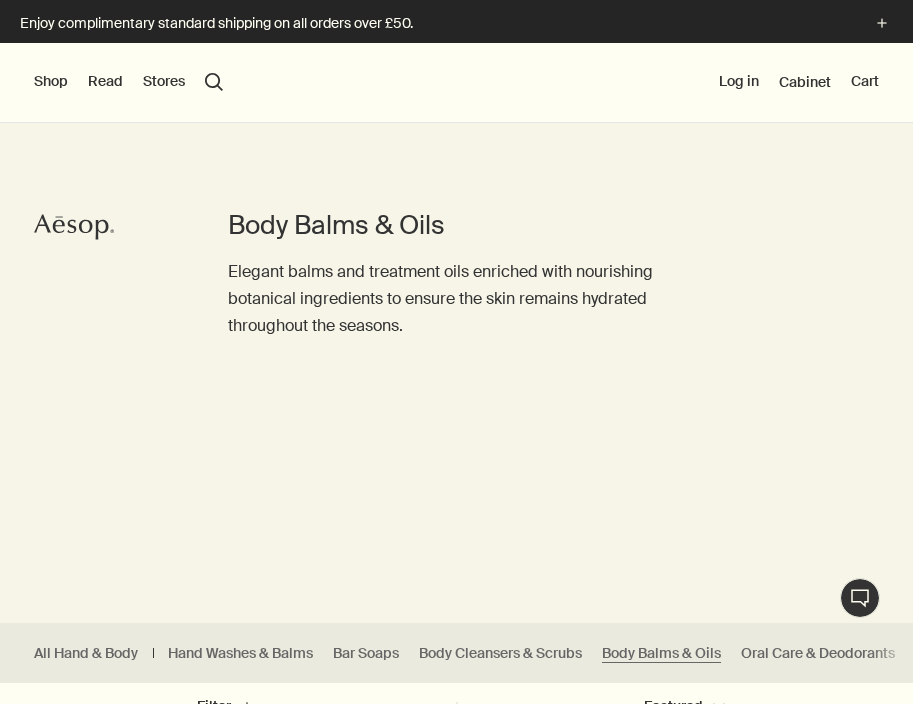 scroll, scrollTop: 220, scrollLeft: 0, axis: vertical 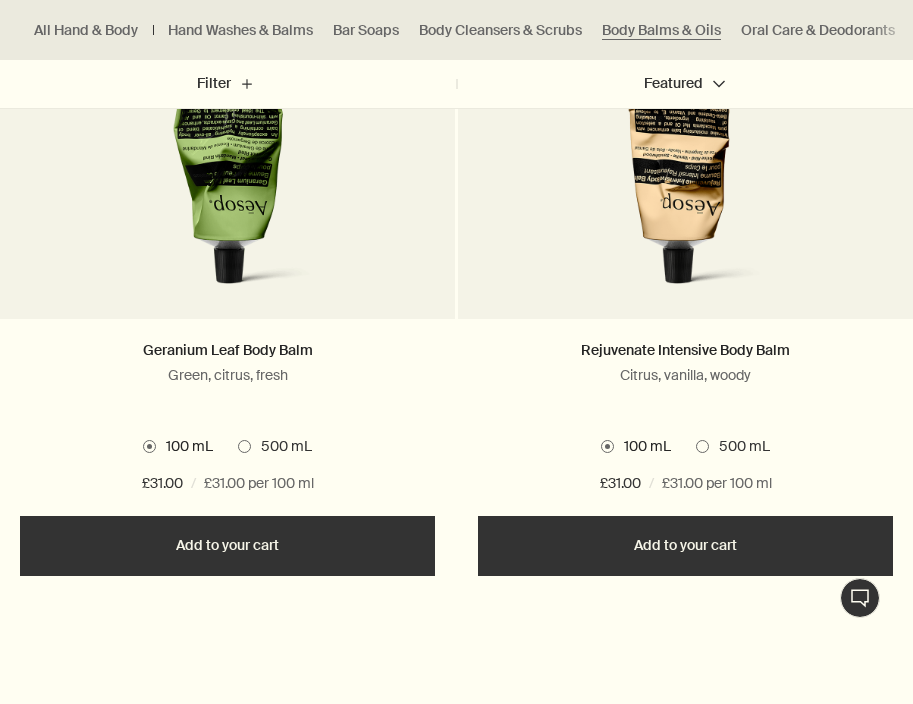 click on "500 mL" at bounding box center (281, 447) 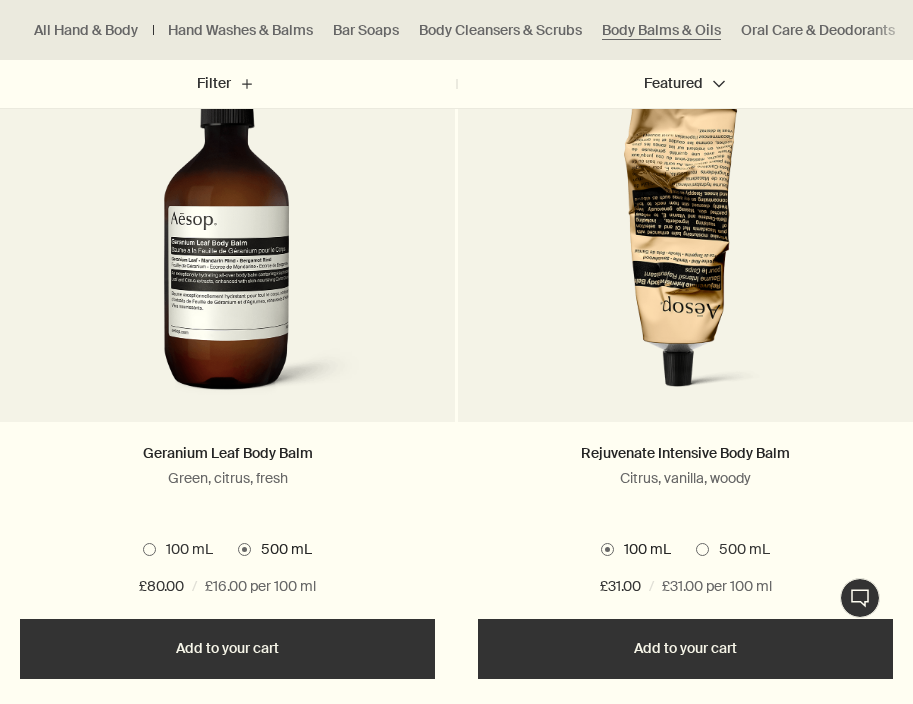 scroll, scrollTop: 746, scrollLeft: 0, axis: vertical 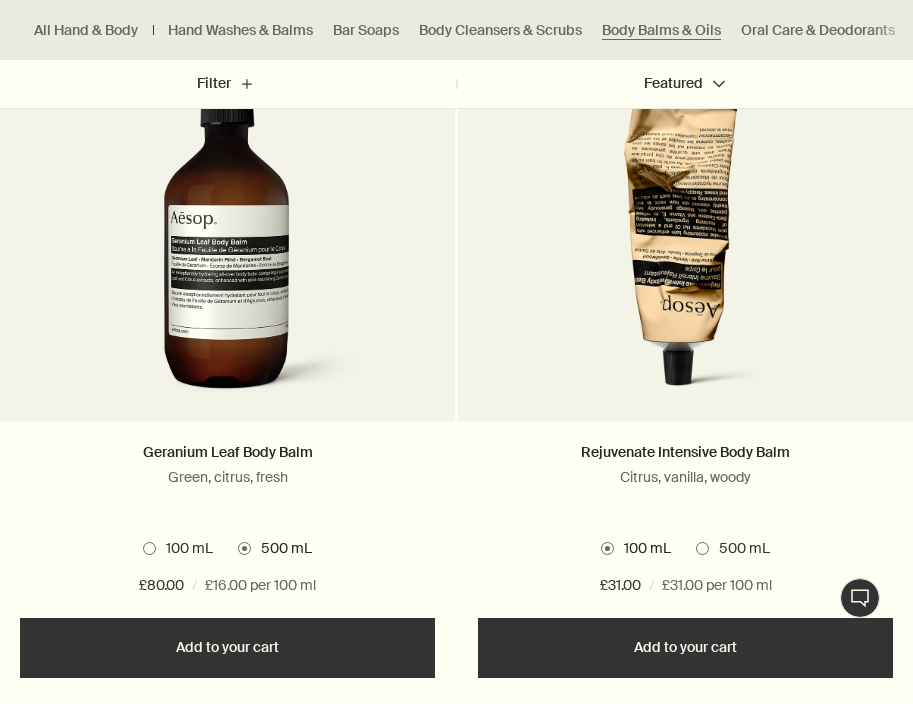 click at bounding box center [149, 548] 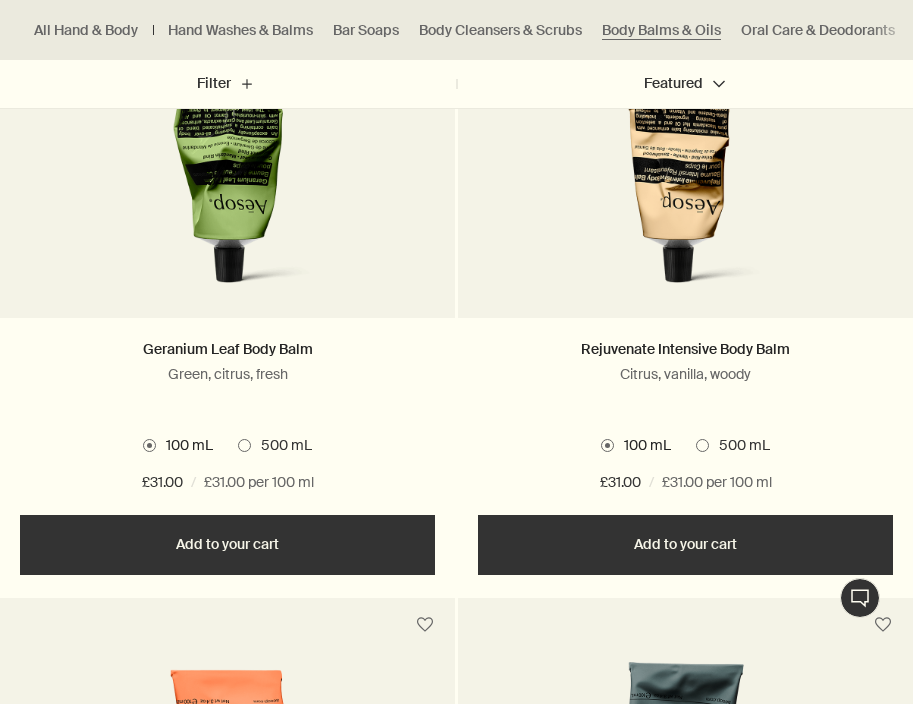 click on "500 mL" at bounding box center [281, 446] 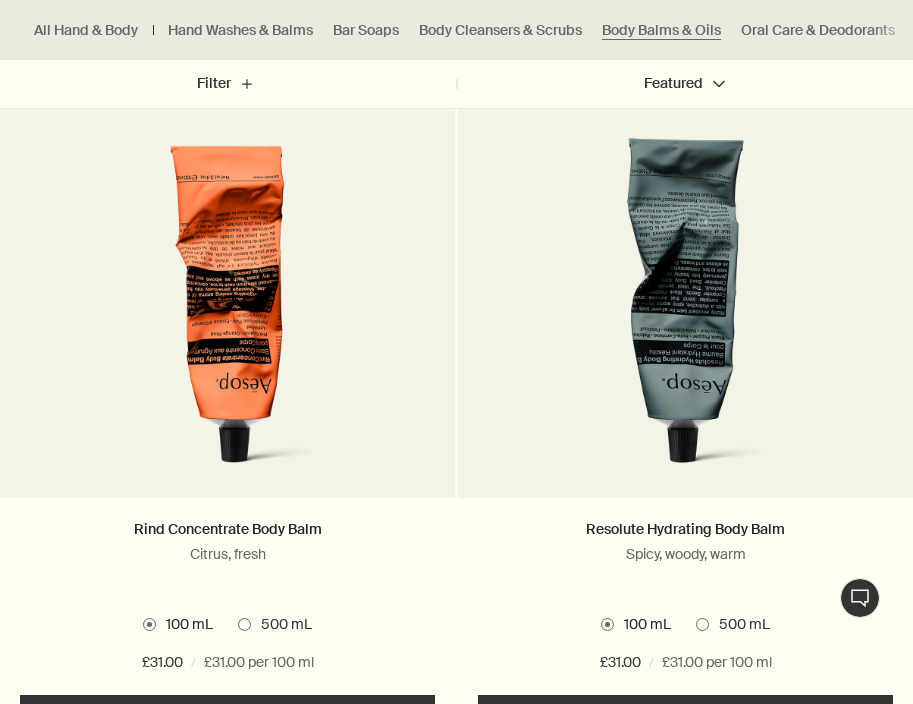 scroll, scrollTop: 1453, scrollLeft: 0, axis: vertical 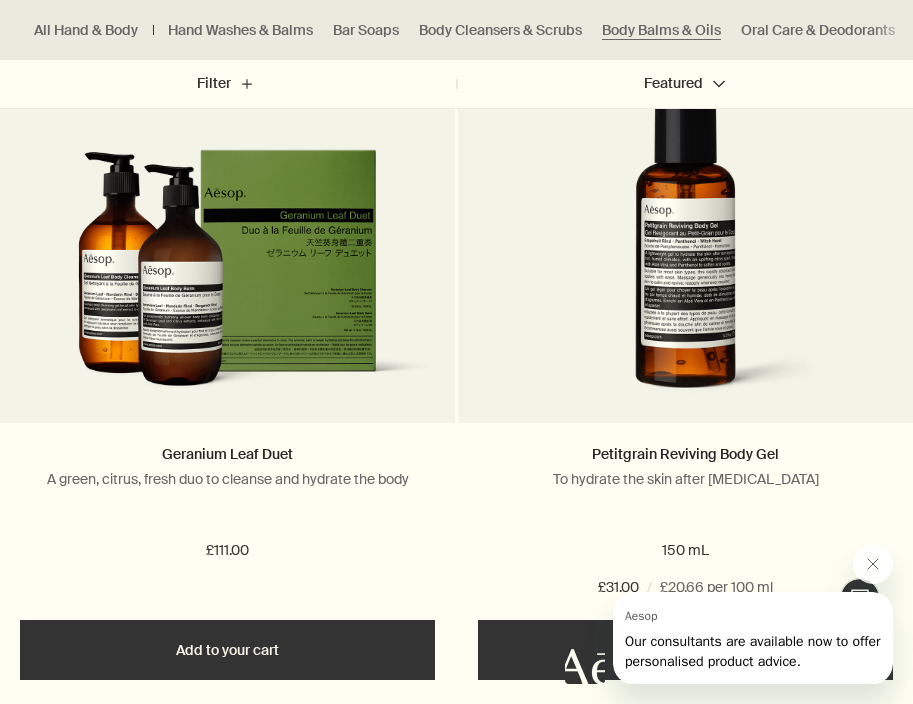 click on "A green, citrus, fresh duo to cleanse and hydrate the body" at bounding box center [227, 479] 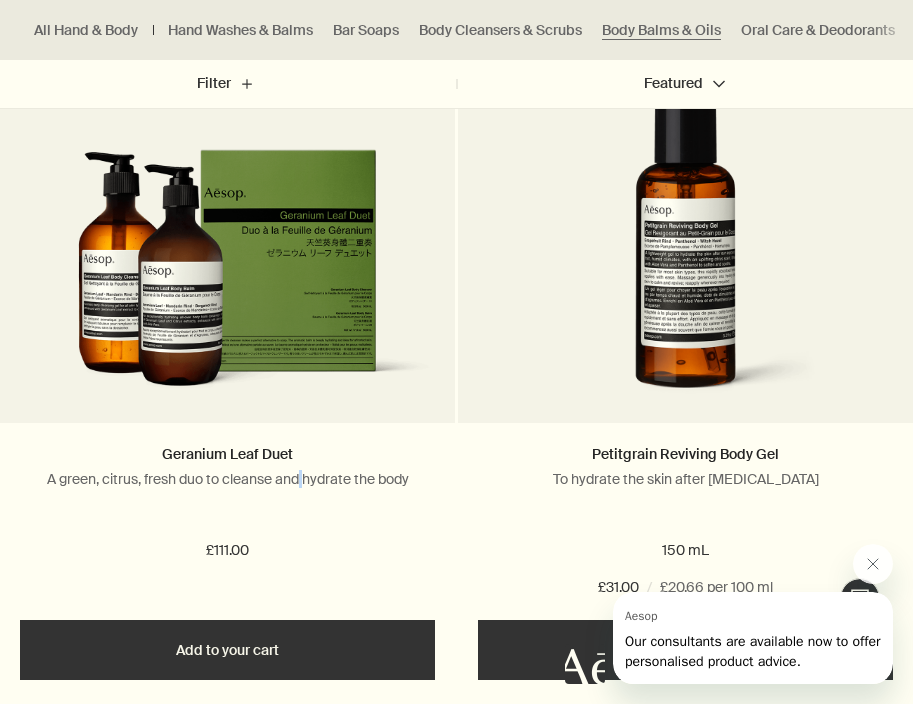 click on "A green, citrus, fresh duo to cleanse and hydrate the body" at bounding box center [227, 479] 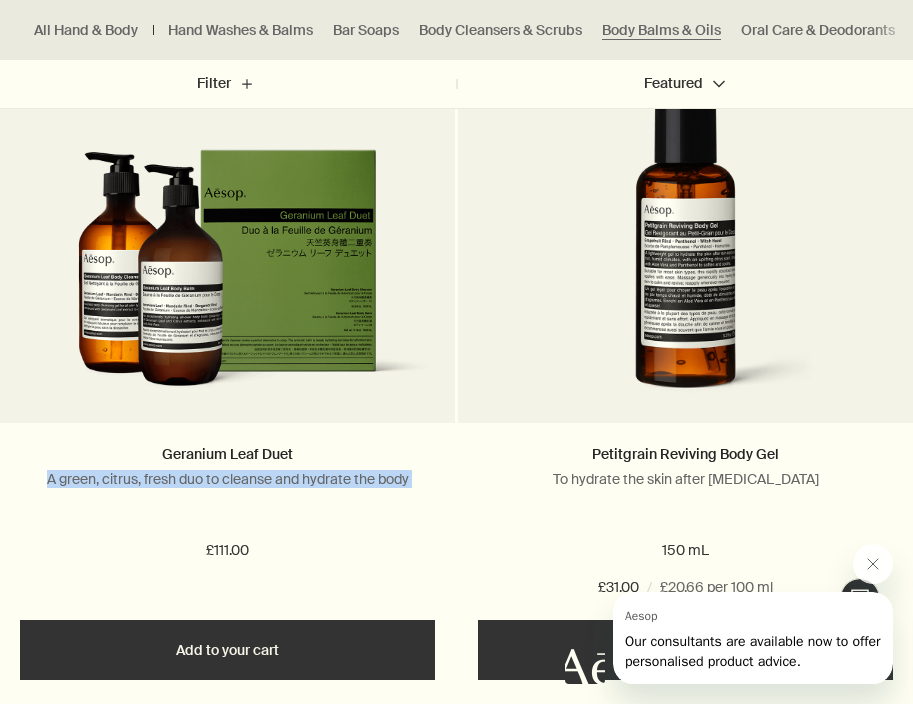click on "A green, citrus, fresh duo to cleanse and hydrate the body" at bounding box center [227, 479] 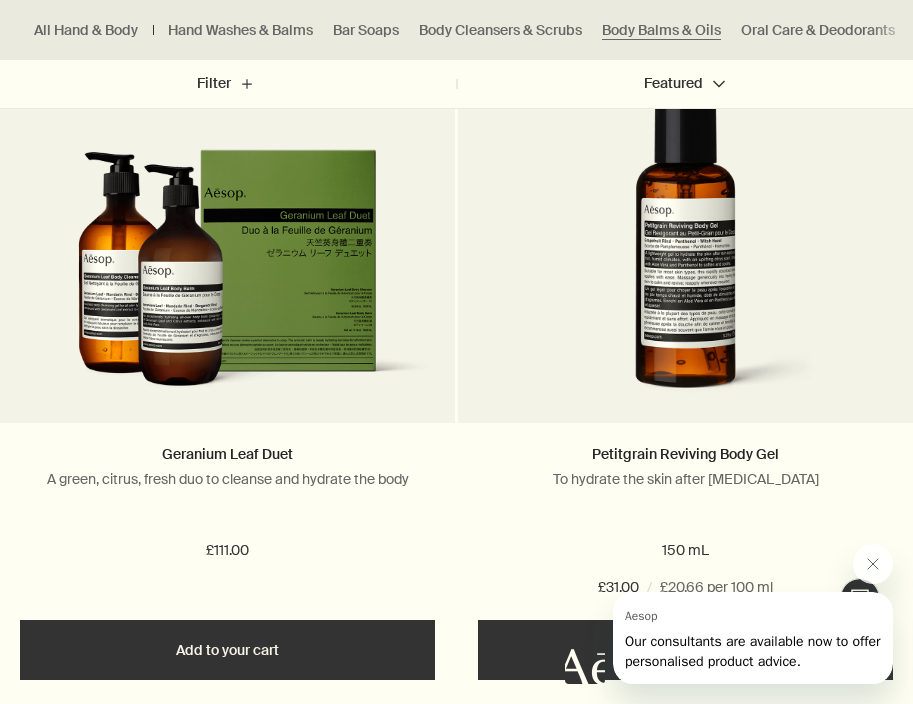 click on "Geranium Leaf Duet A green, citrus, fresh duo to cleanse and hydrate the body" at bounding box center (227, 484) 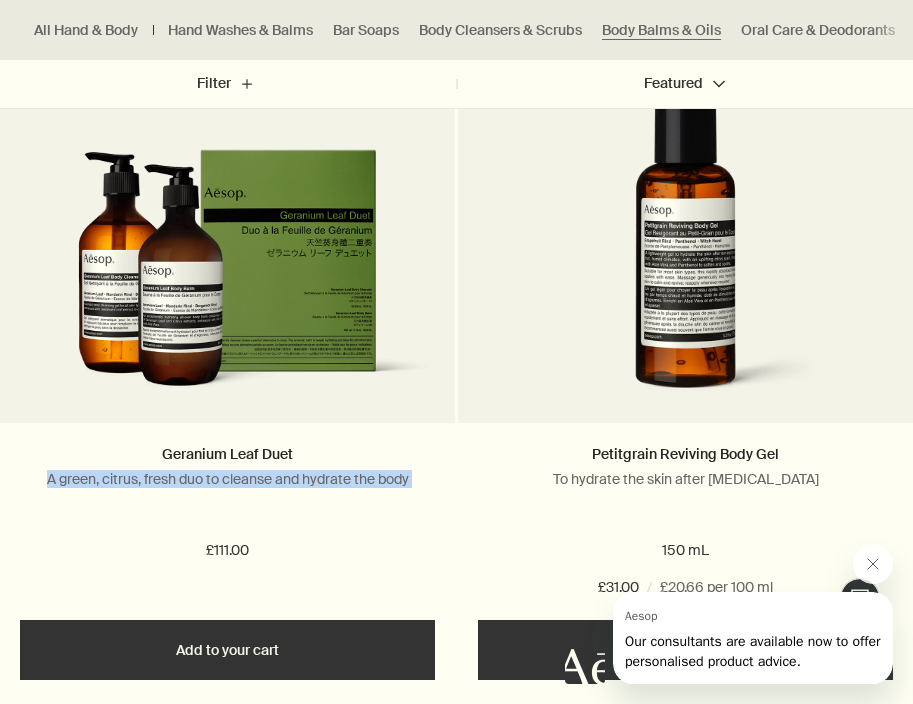 click on "Geranium Leaf Duet A green, citrus, fresh duo to cleanse and hydrate the body" at bounding box center [227, 484] 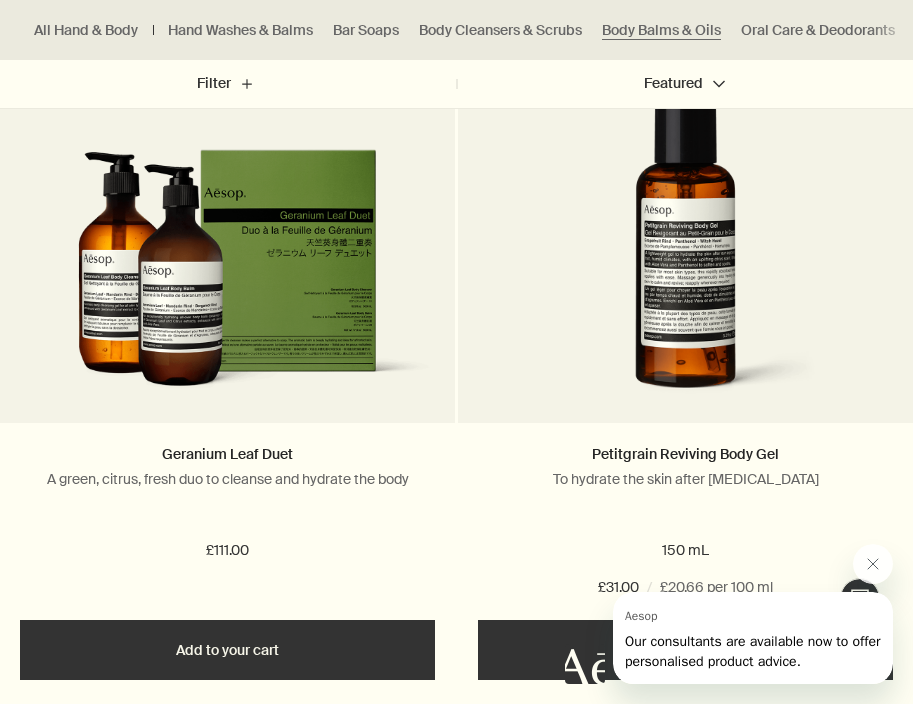 click on "£111.00" at bounding box center [227, 551] 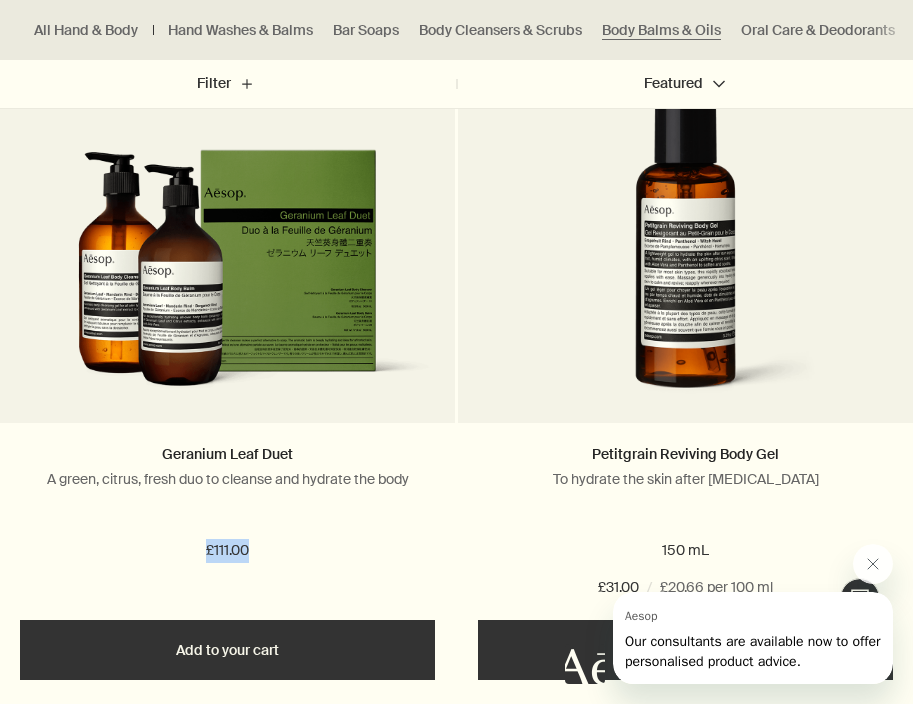 click on "£111.00" at bounding box center (227, 551) 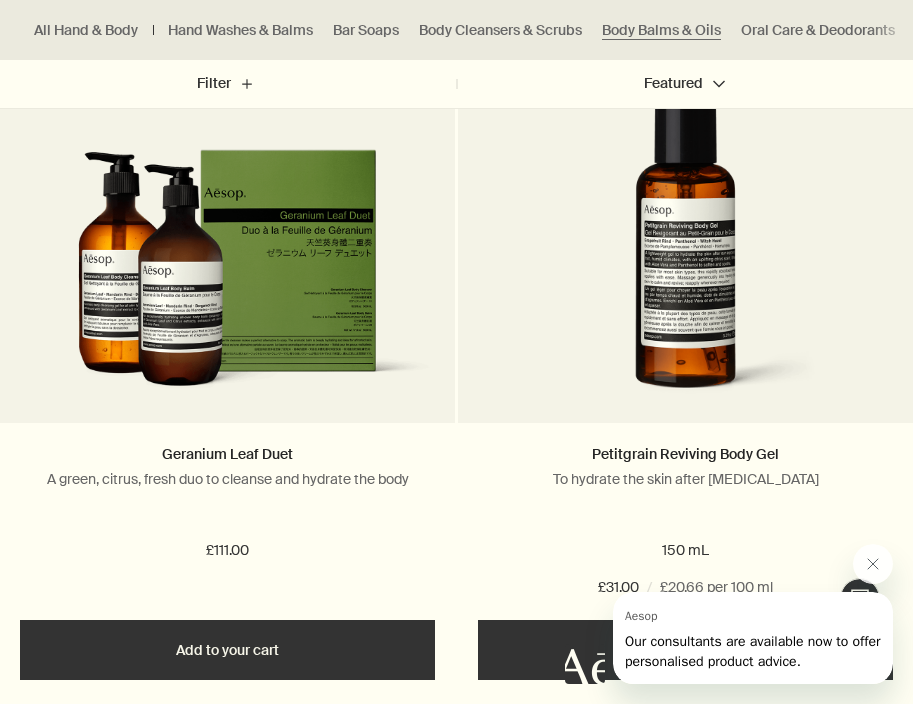 click on "A green, citrus, fresh duo to cleanse and hydrate the body" at bounding box center [227, 479] 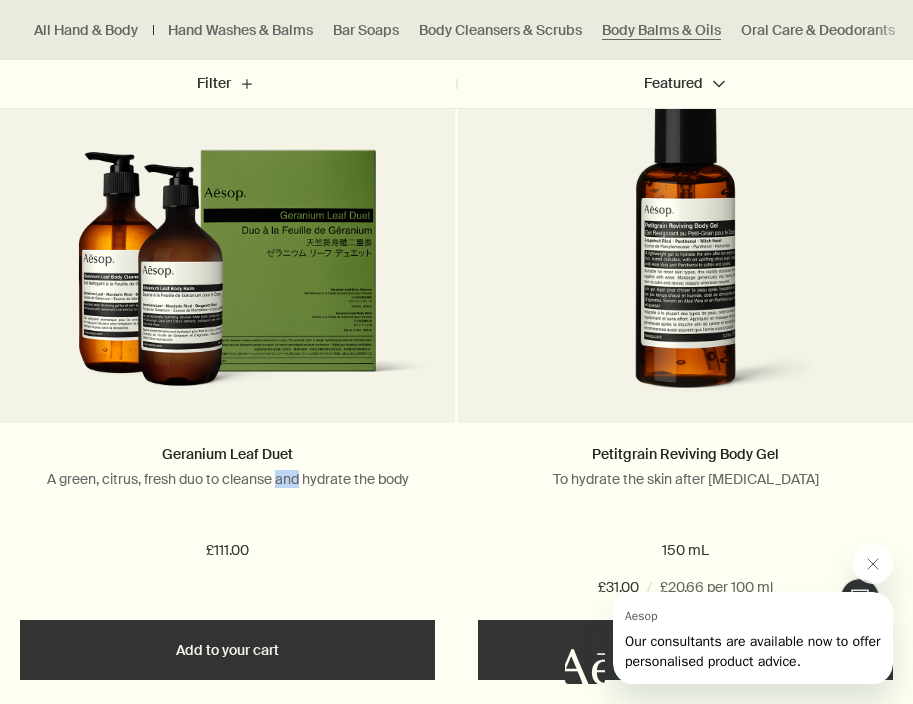 click on "A green, citrus, fresh duo to cleanse and hydrate the body" at bounding box center (227, 479) 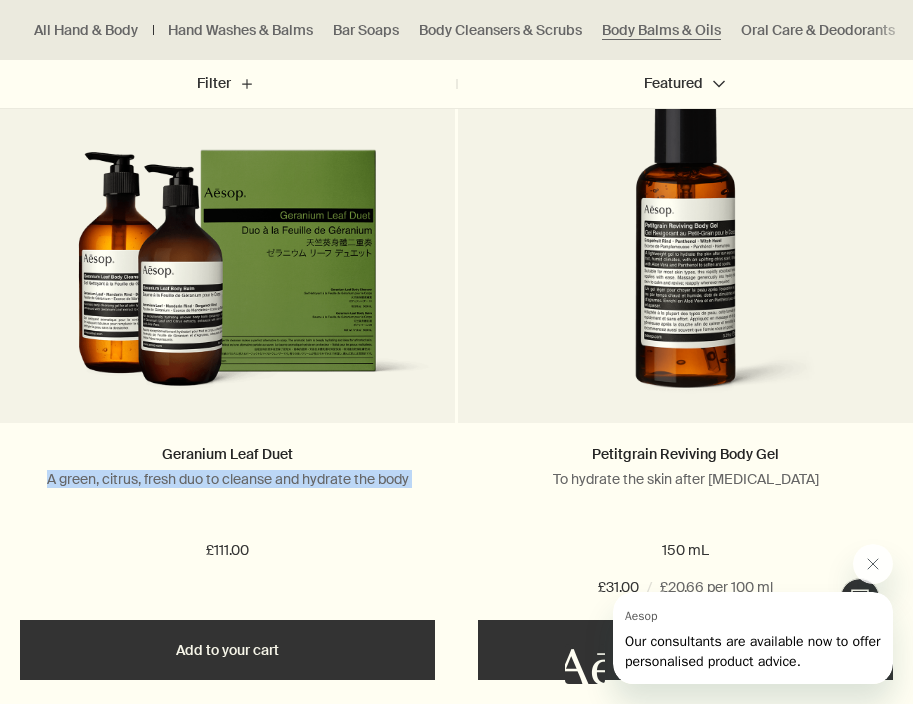 click on "A green, citrus, fresh duo to cleanse and hydrate the body" at bounding box center [227, 479] 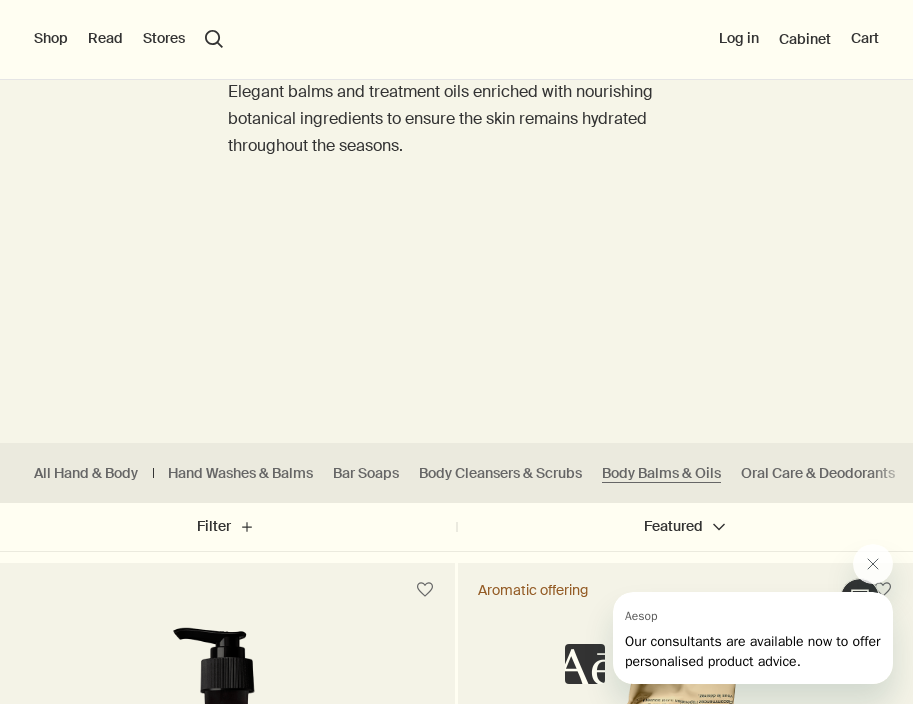 scroll, scrollTop: 0, scrollLeft: 0, axis: both 